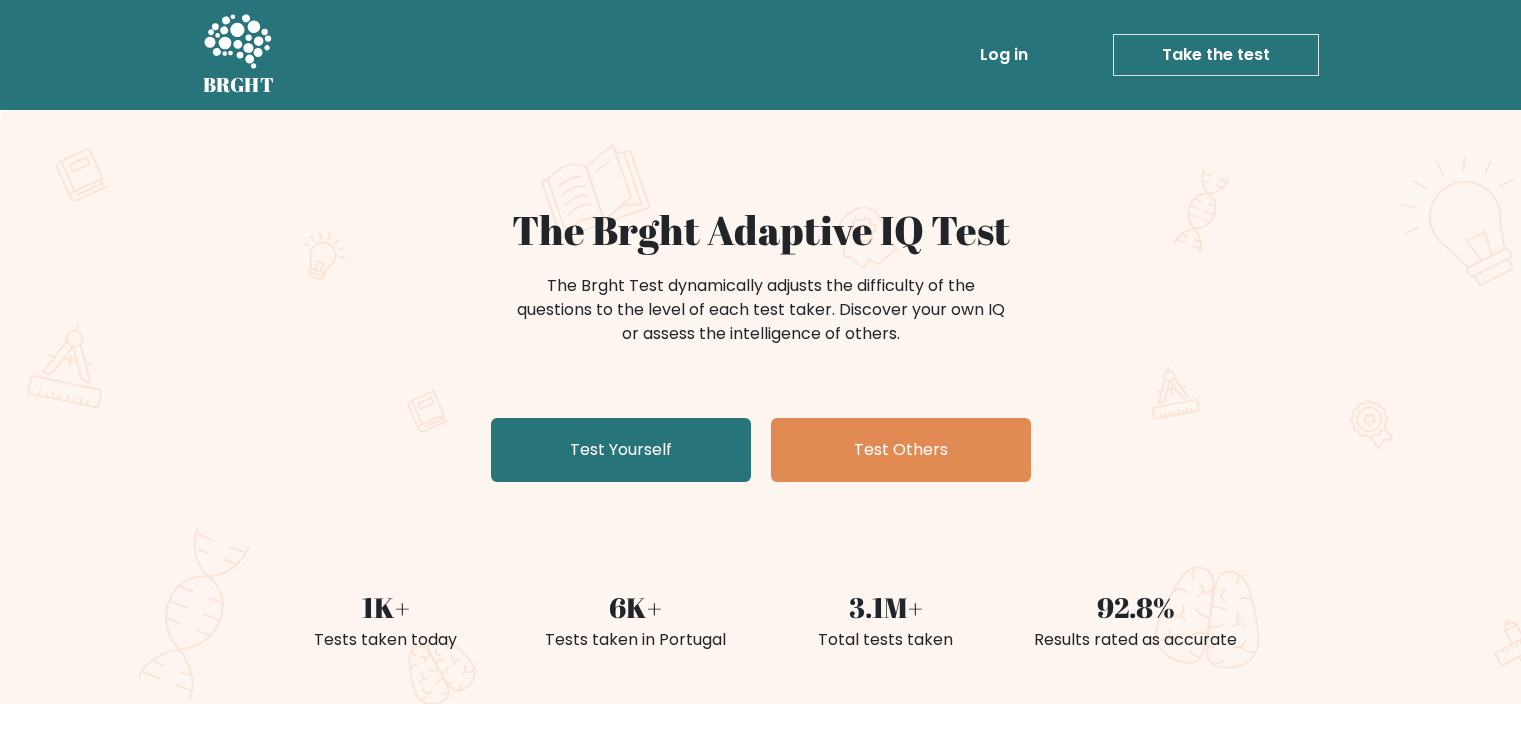 scroll, scrollTop: 0, scrollLeft: 0, axis: both 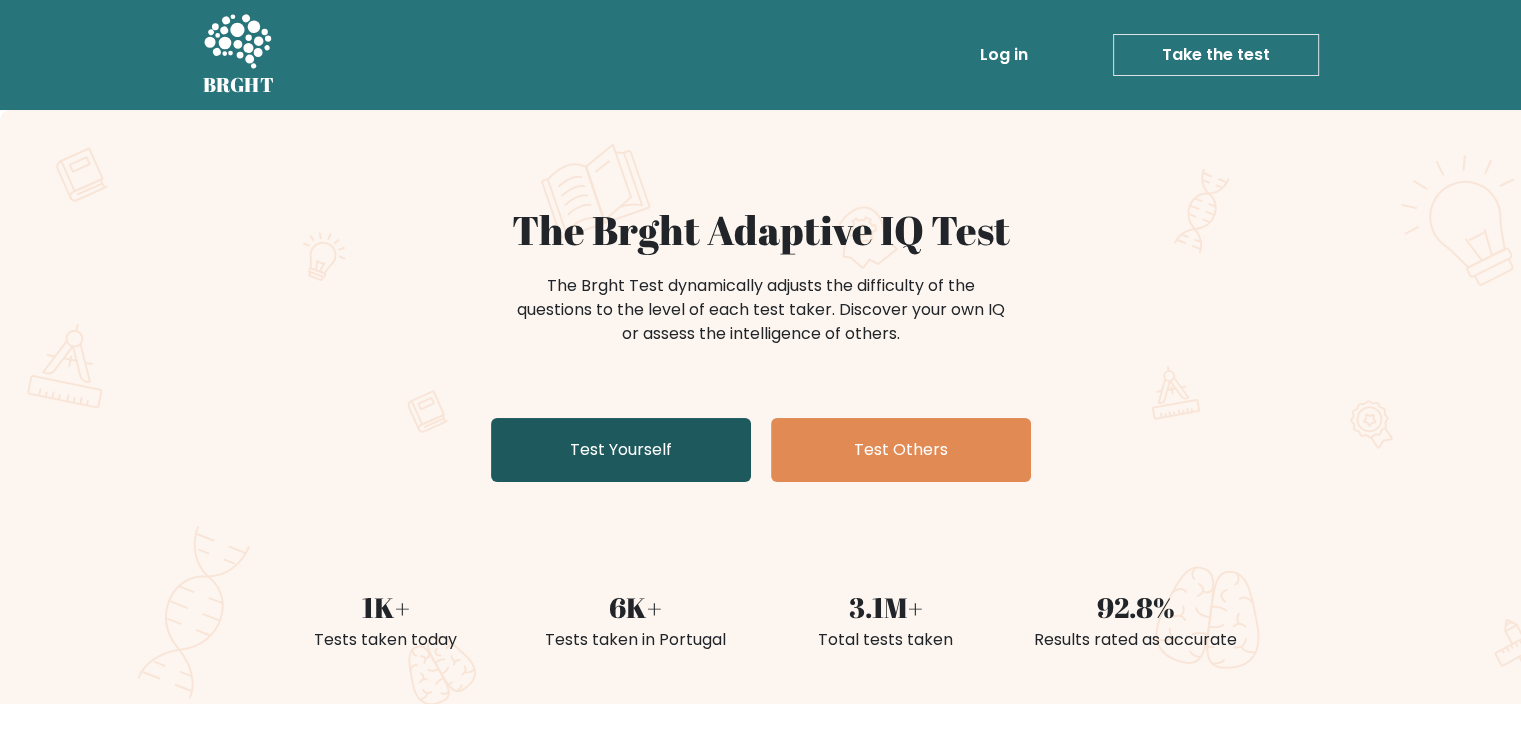 click on "Test Yourself" at bounding box center (621, 450) 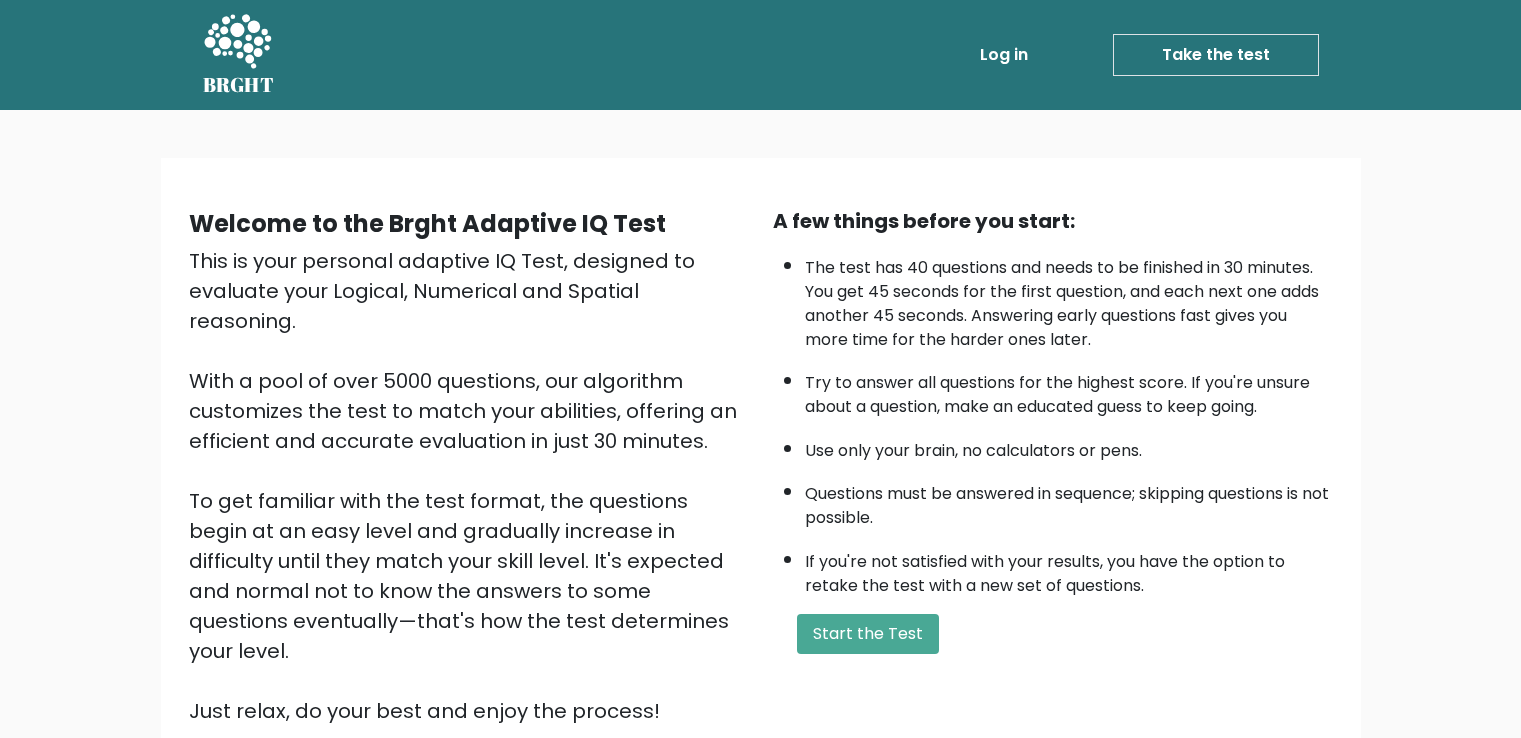 scroll, scrollTop: 0, scrollLeft: 0, axis: both 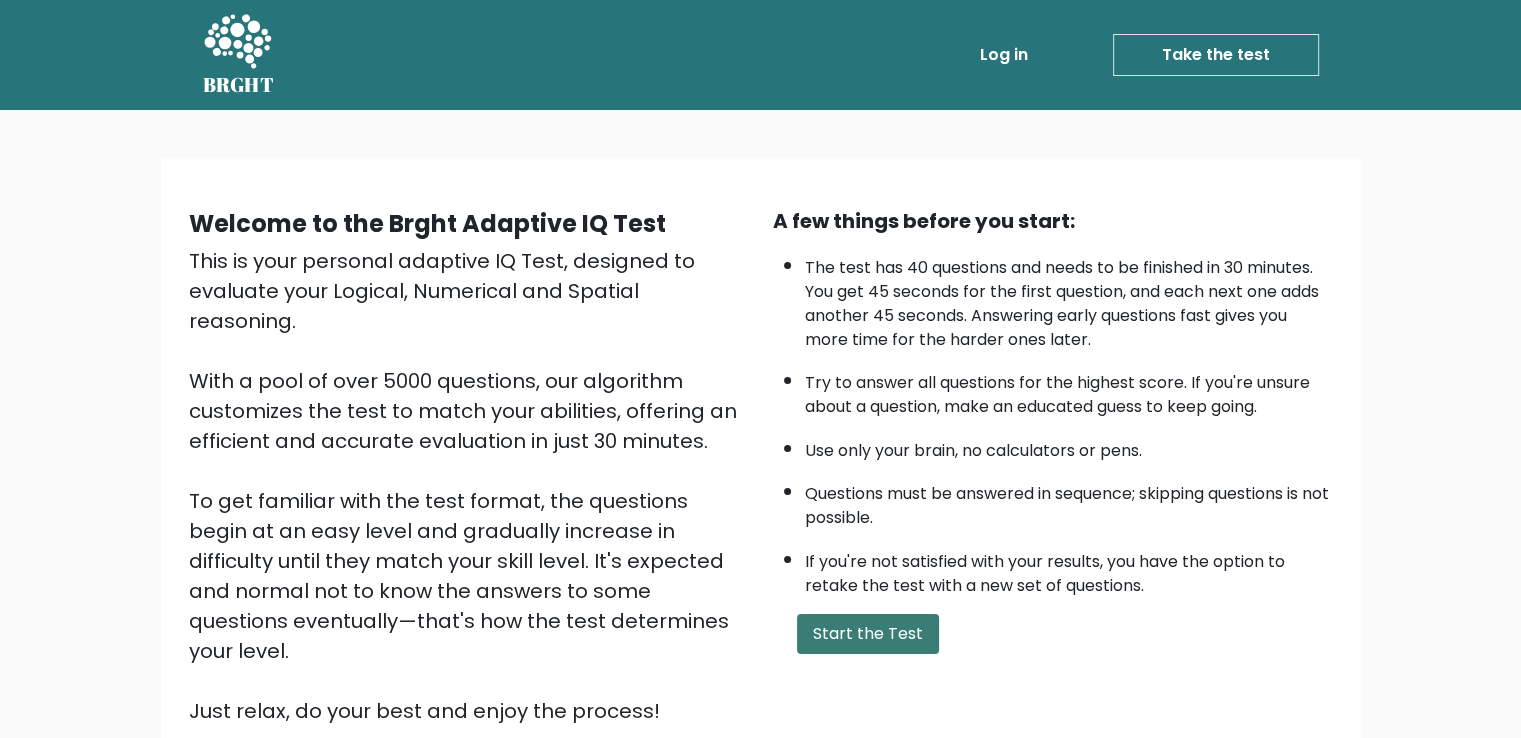 click on "Start the Test" at bounding box center [868, 634] 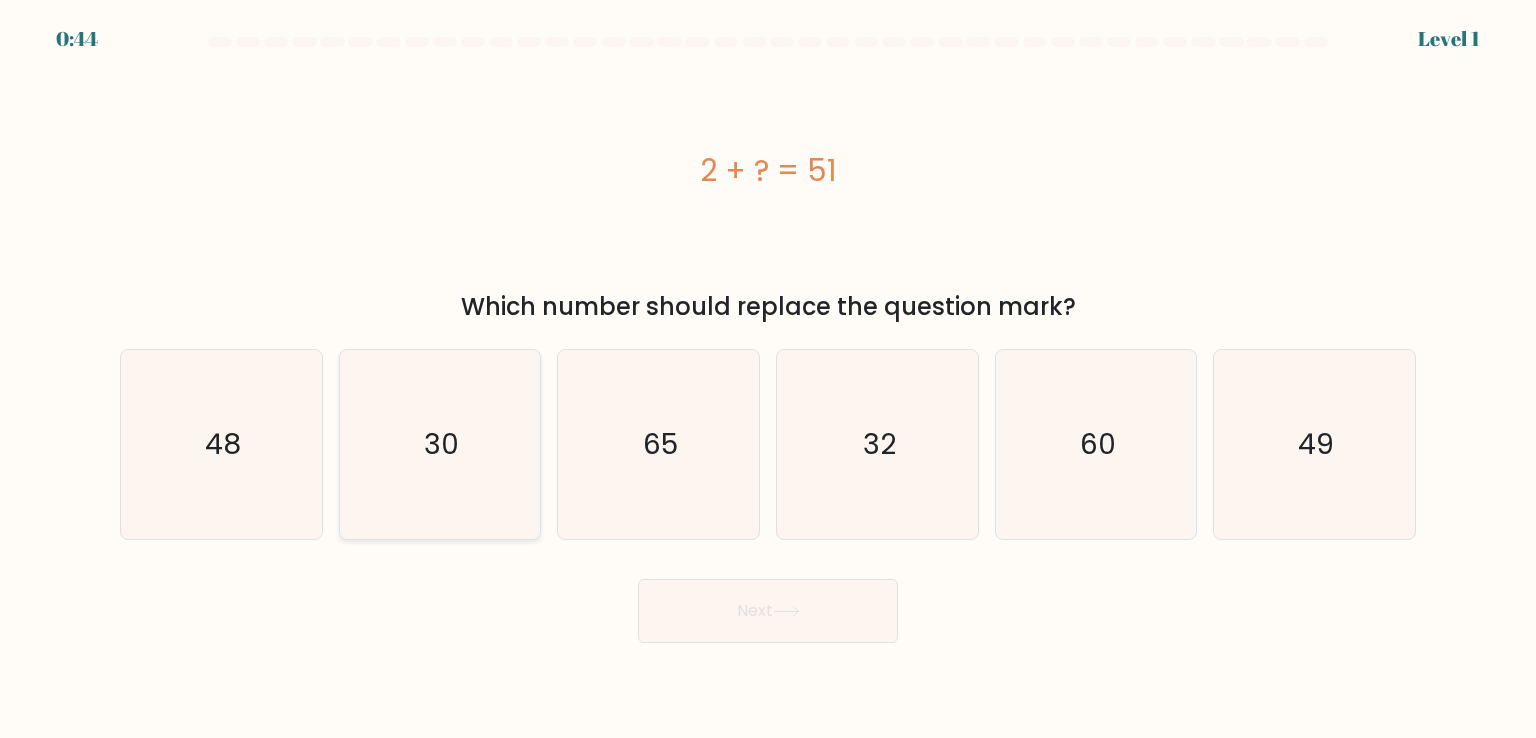 scroll, scrollTop: 0, scrollLeft: 0, axis: both 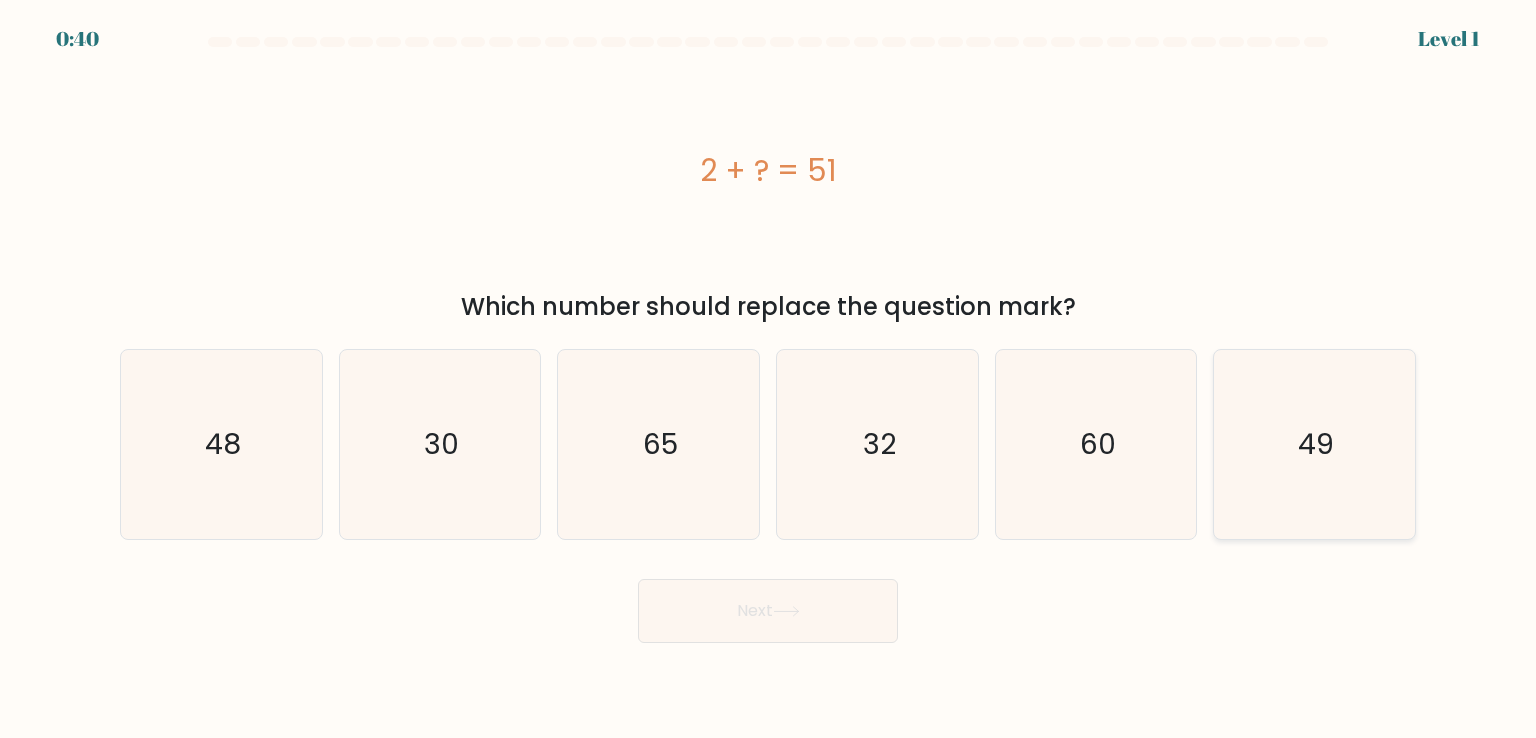 click on "49" at bounding box center [1314, 444] 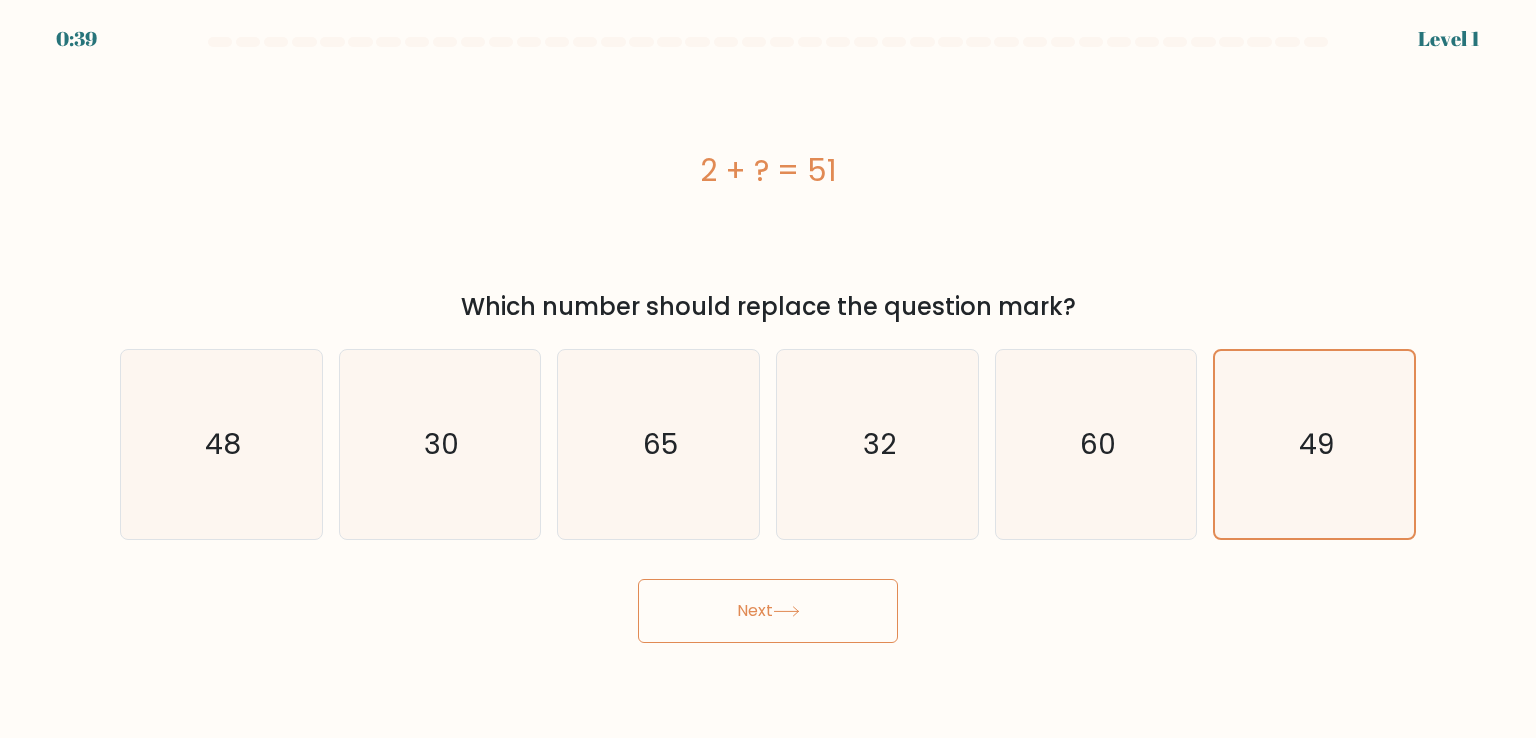 click on "Next" at bounding box center (768, 611) 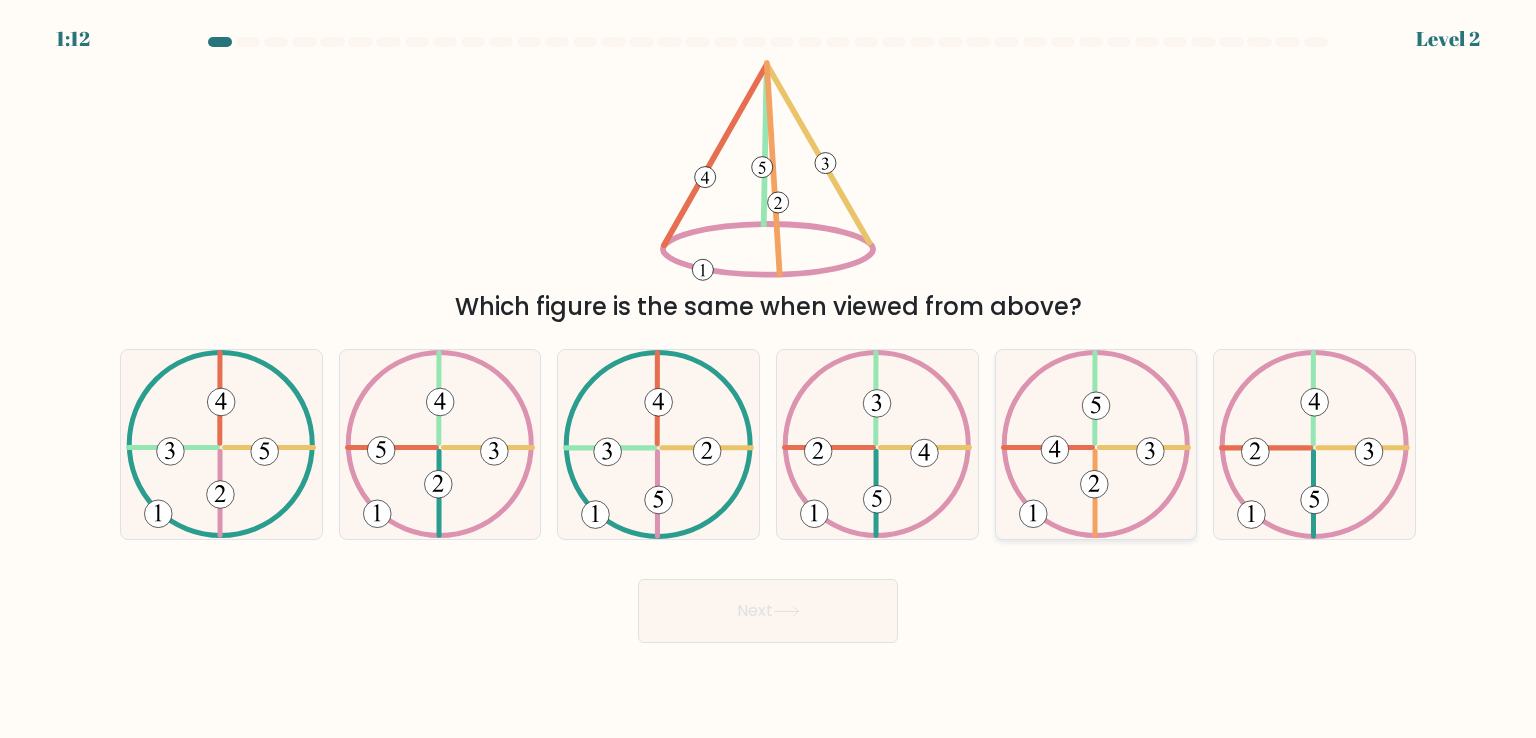 click at bounding box center [1096, 444] 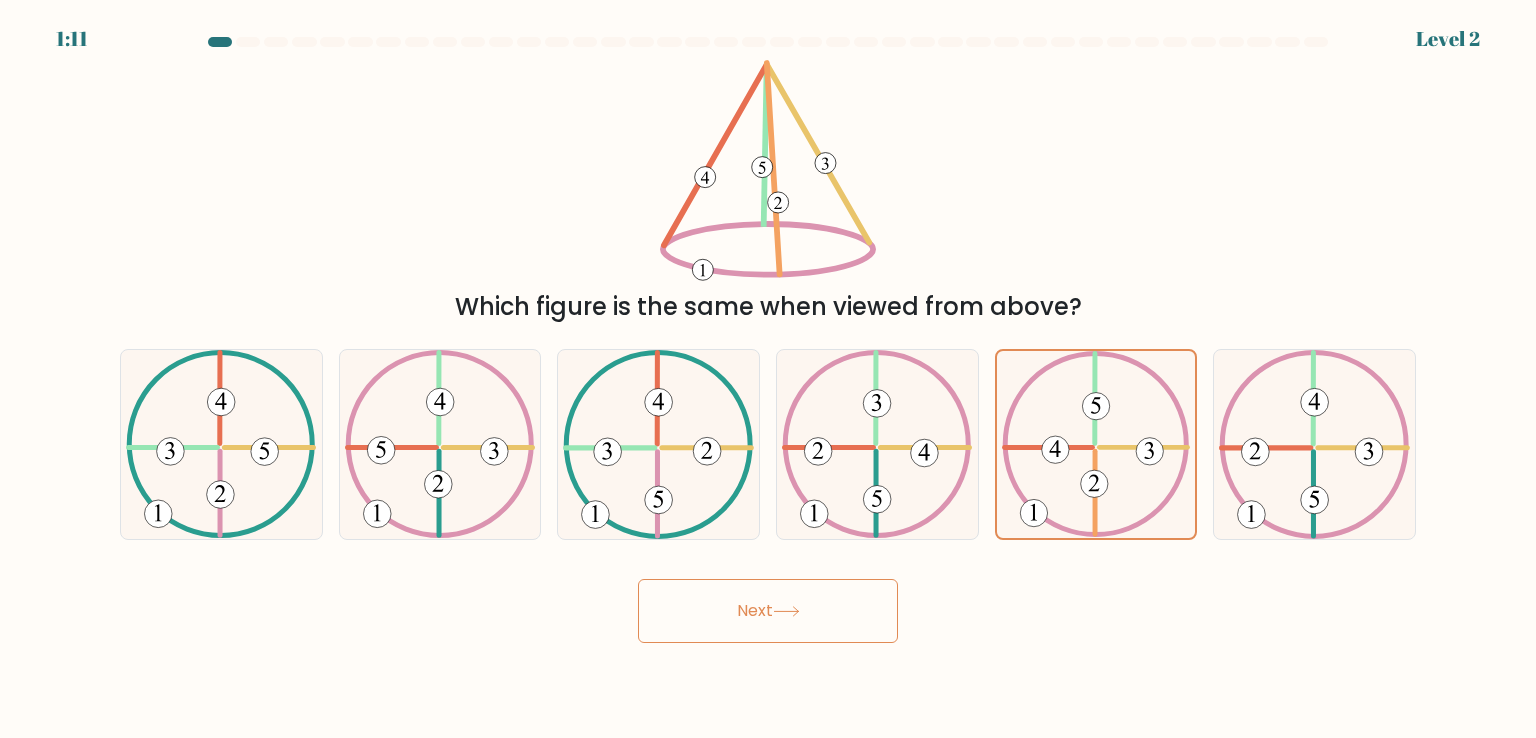 click on "Next" at bounding box center (768, 611) 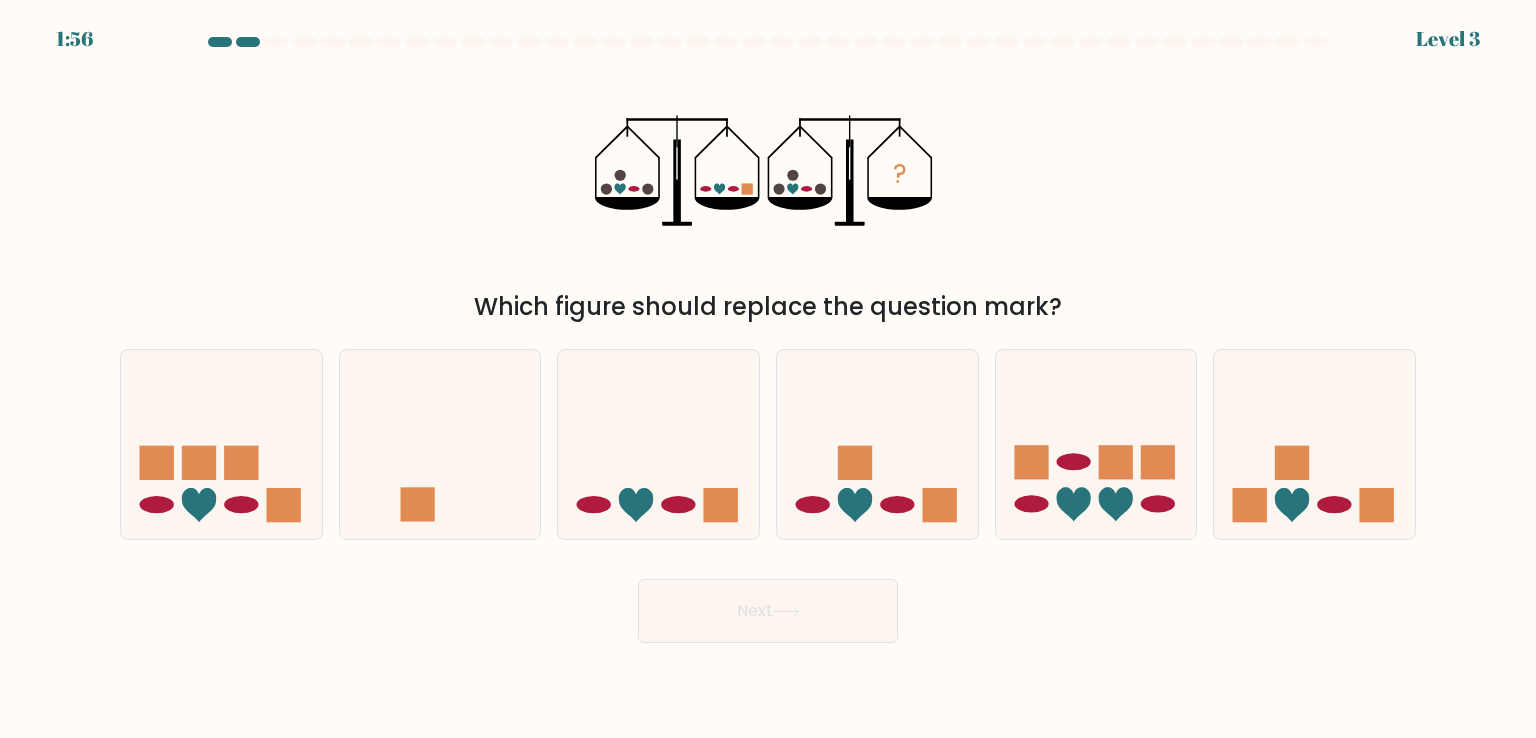 click on "?
Which figure should replace the question mark?" at bounding box center (768, 192) 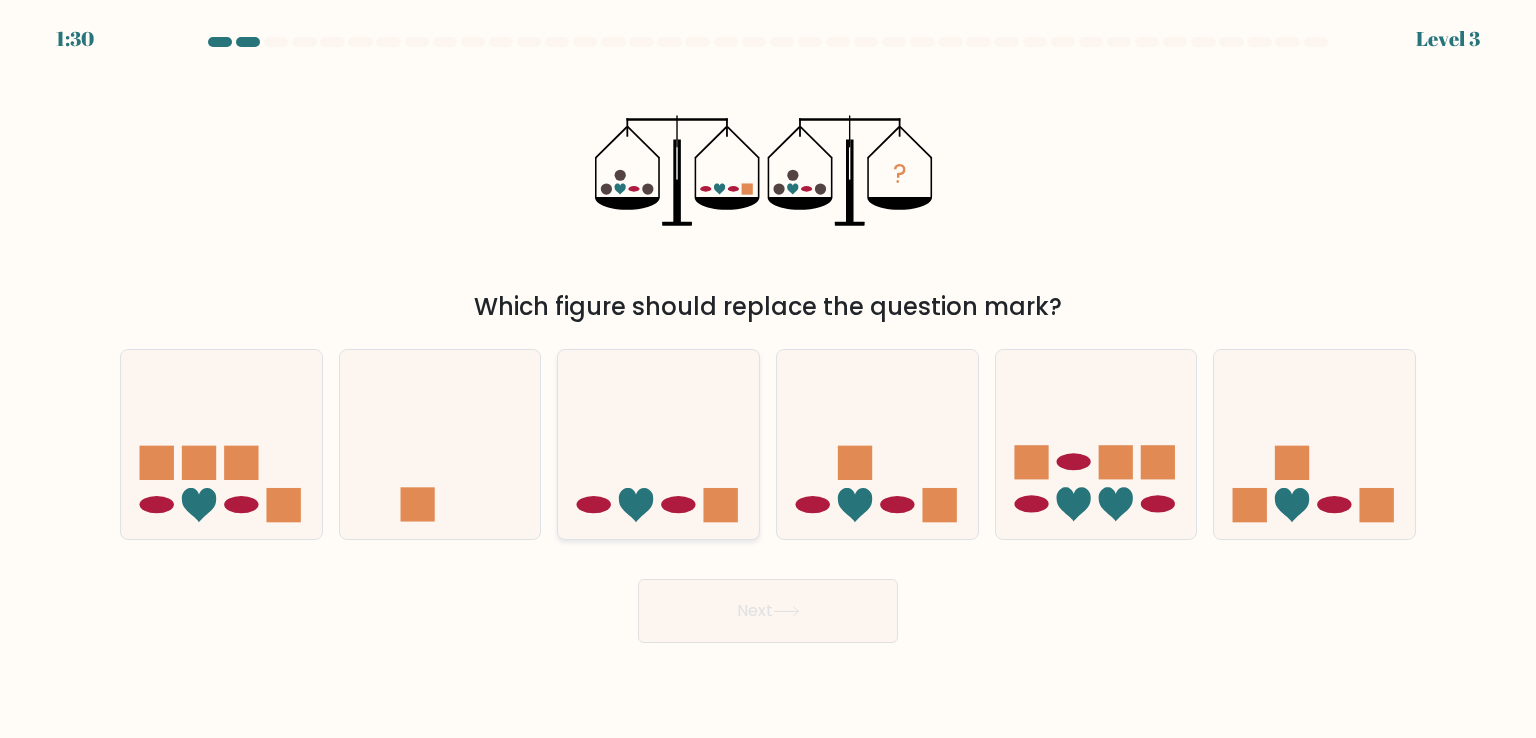 click at bounding box center (658, 444) 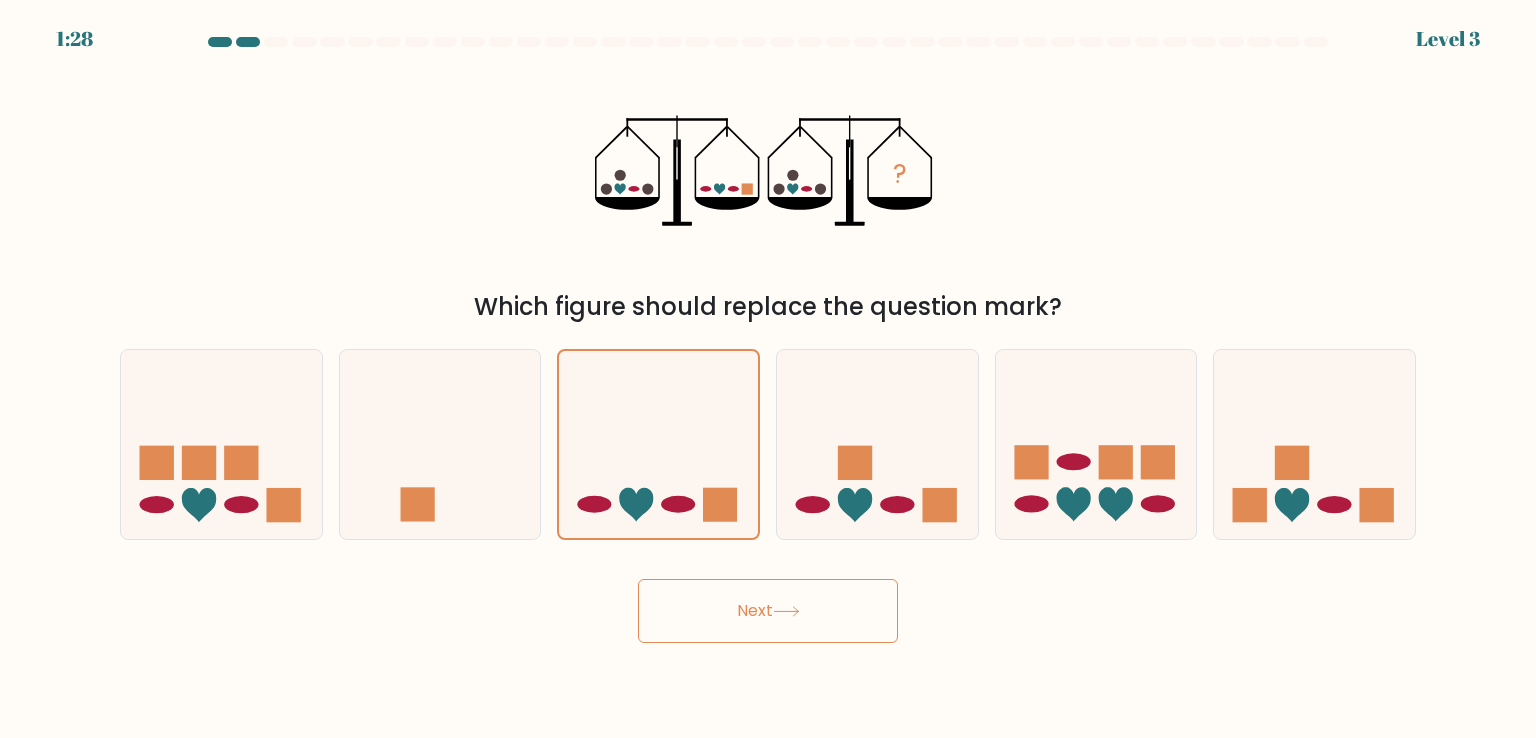 click on "Next" at bounding box center [768, 611] 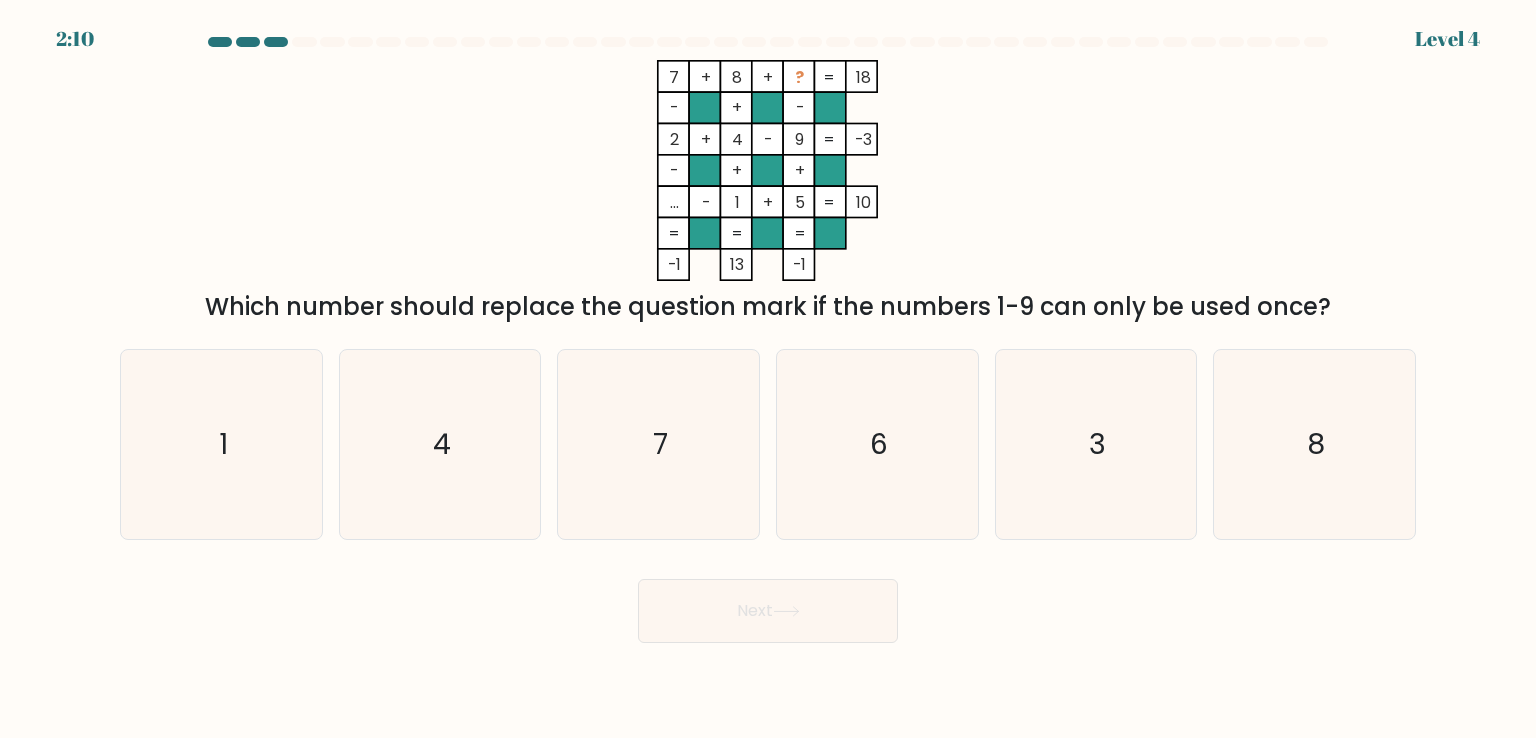 click on "7    +    8    +    ?    18    -    +    -    2    +    4    -    9    -3    -    +    +    ...    -    1    +    5    =   10    =   =   =   =   -1    13    -1    =
Which number should replace the question mark if the numbers 1-9 can only be used once?" at bounding box center (768, 192) 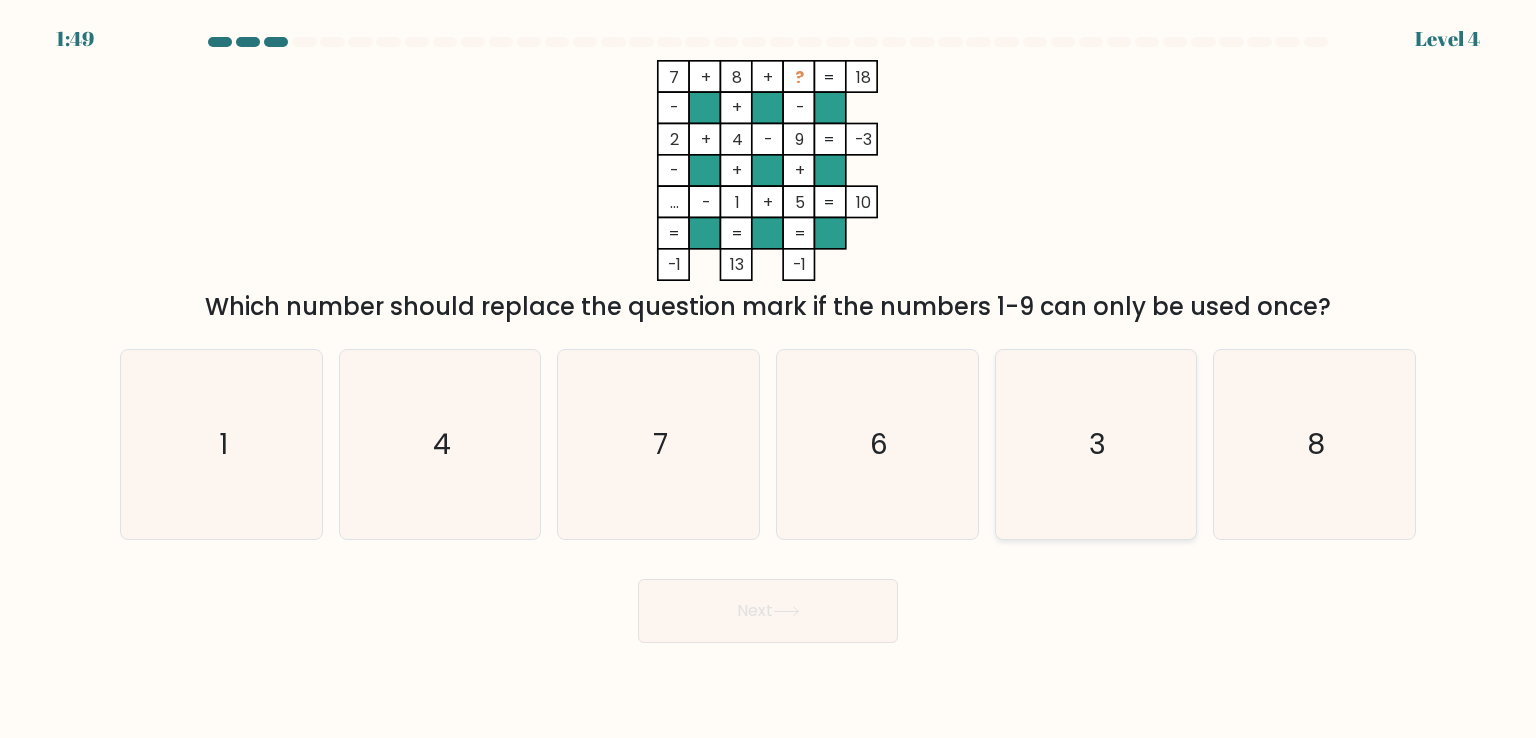 click on "3" at bounding box center (1096, 444) 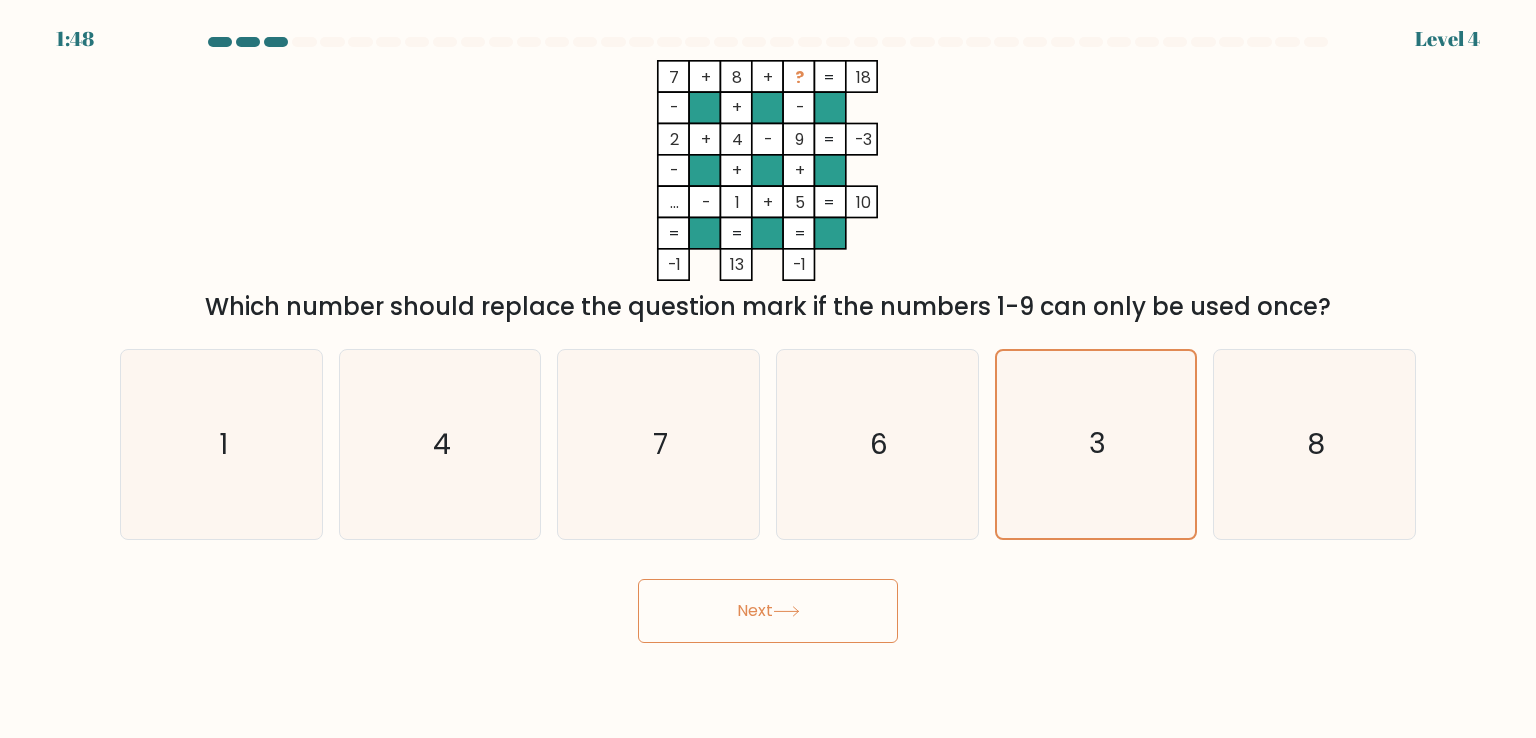 click on "Next" at bounding box center (768, 611) 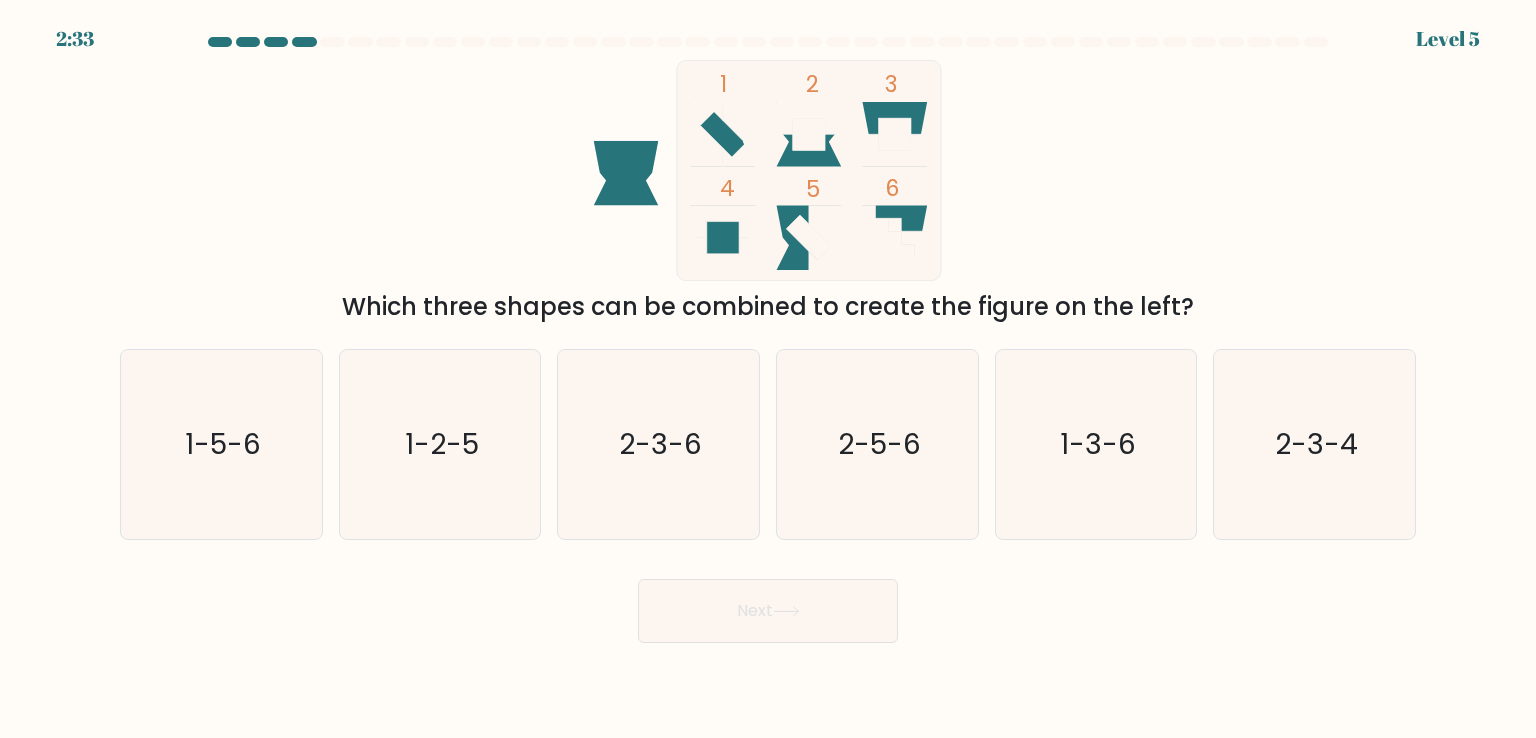 click on "1
2
3
4
5
6
Which three shapes can be combined to create the figure on the left?" at bounding box center (768, 192) 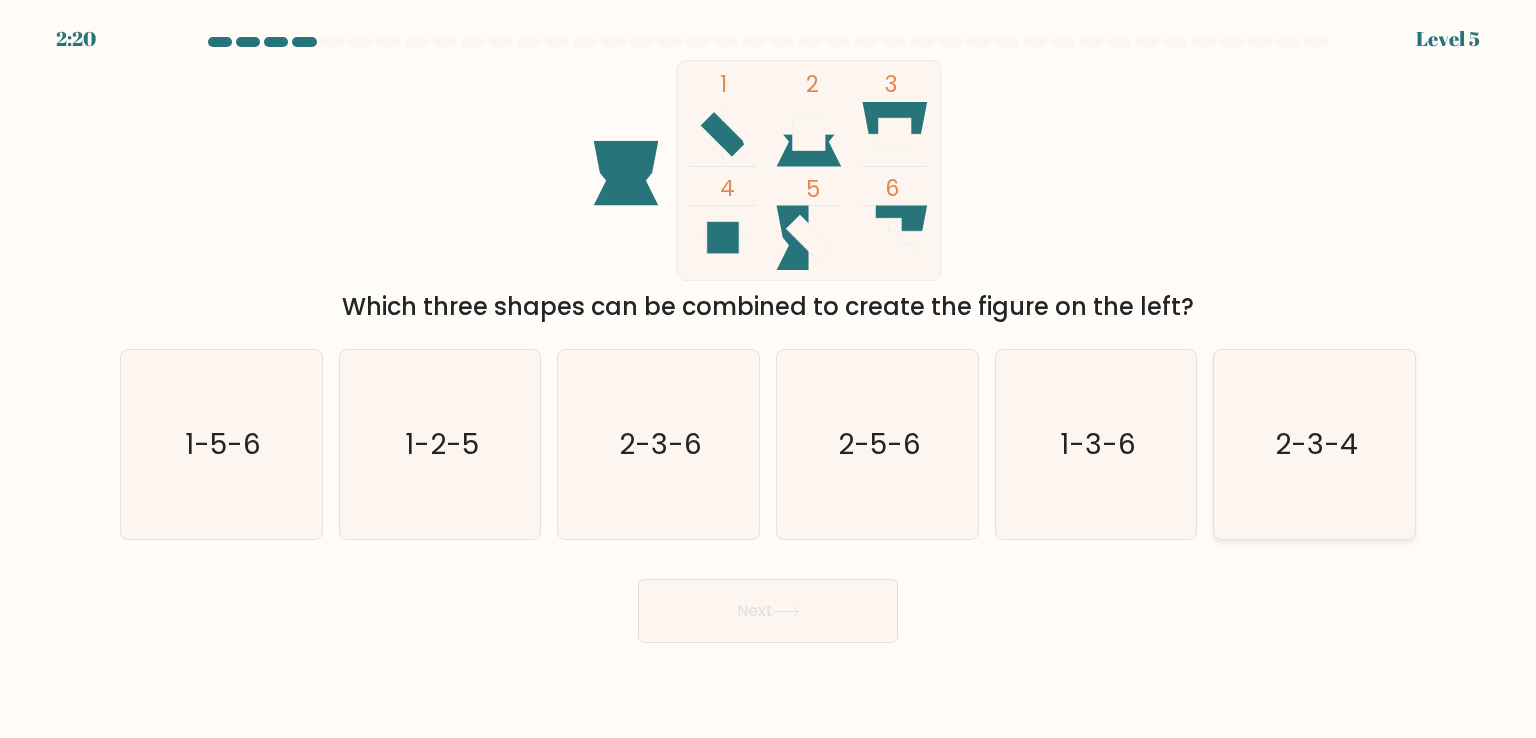 click on "2-3-4" at bounding box center [1316, 444] 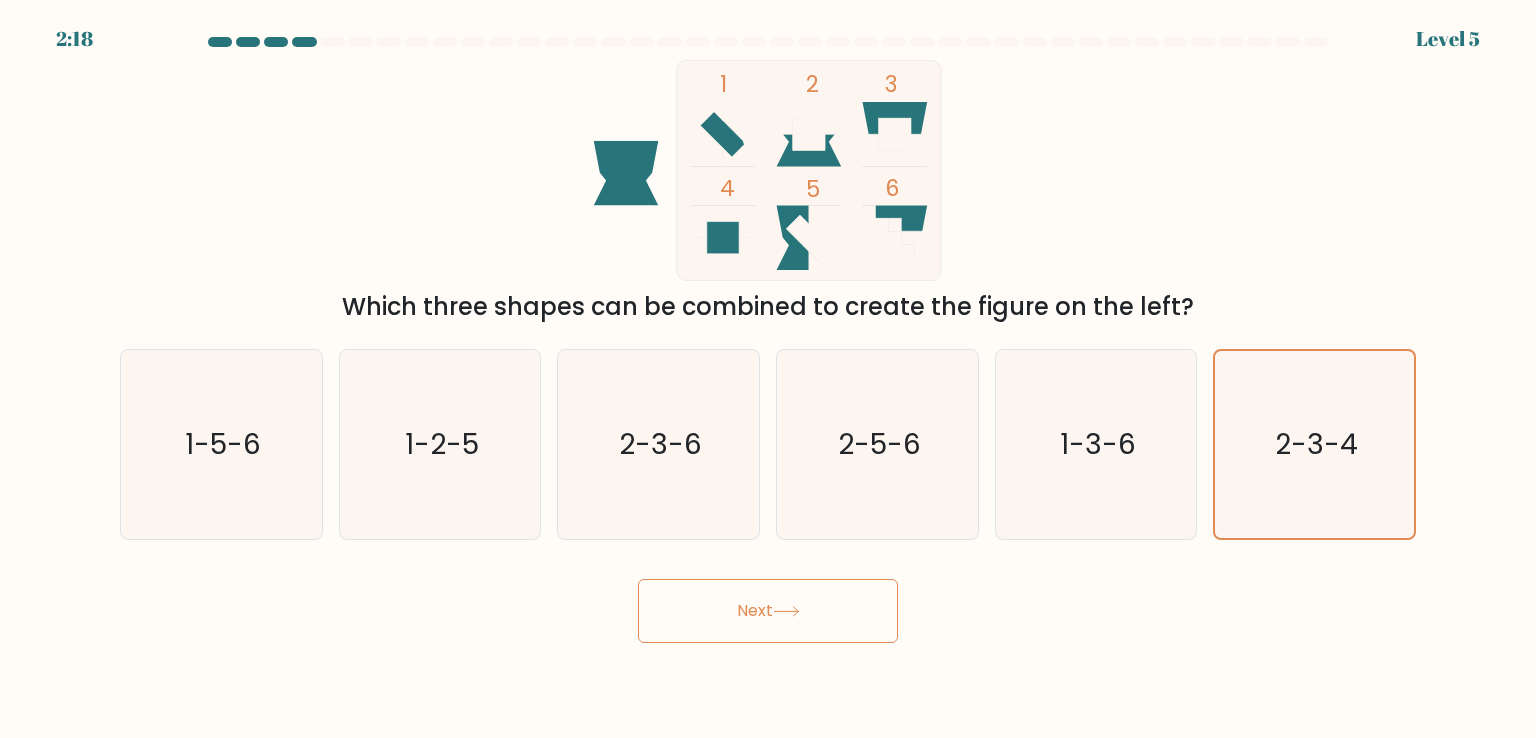 click on "Next" at bounding box center [768, 611] 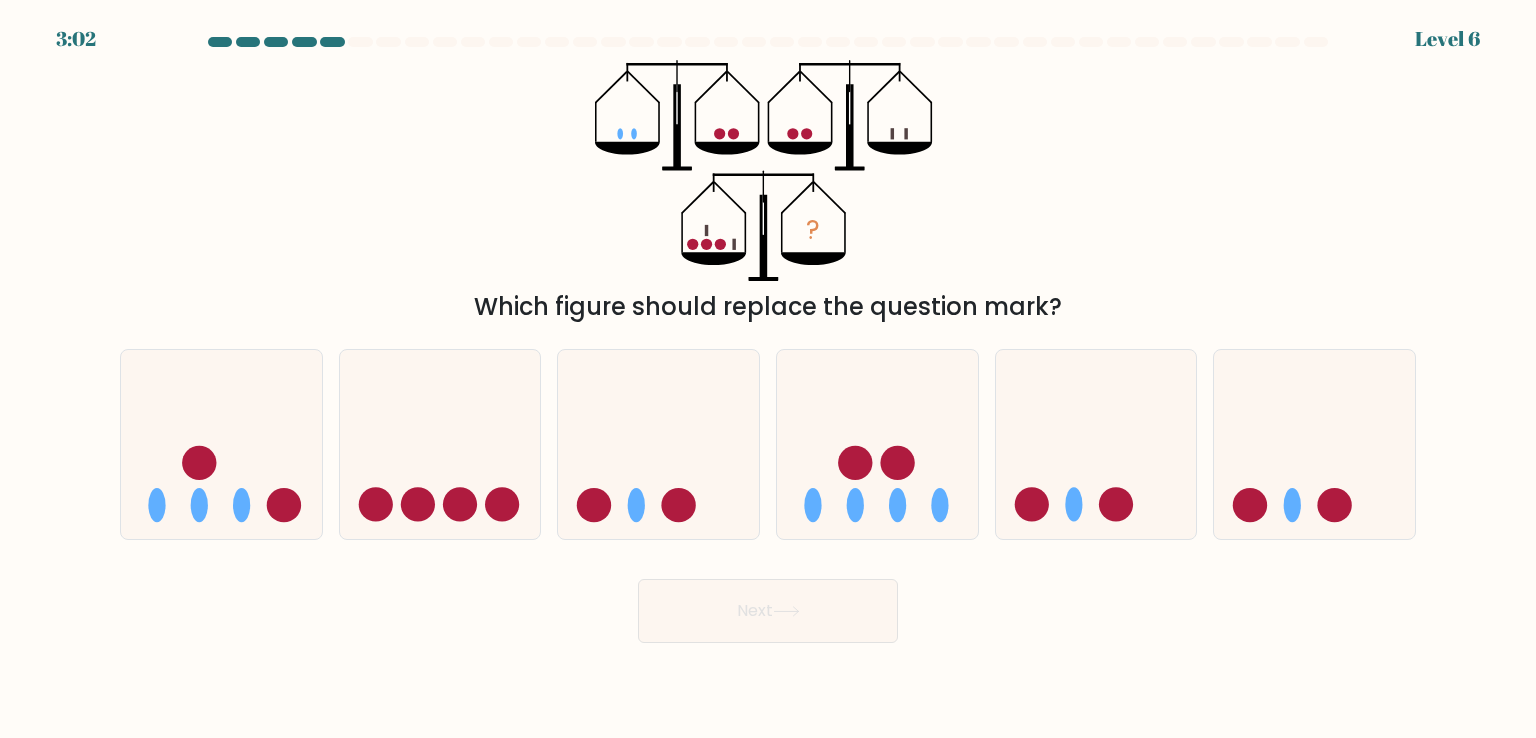 click on "?
Which figure should replace the question mark?" at bounding box center [768, 192] 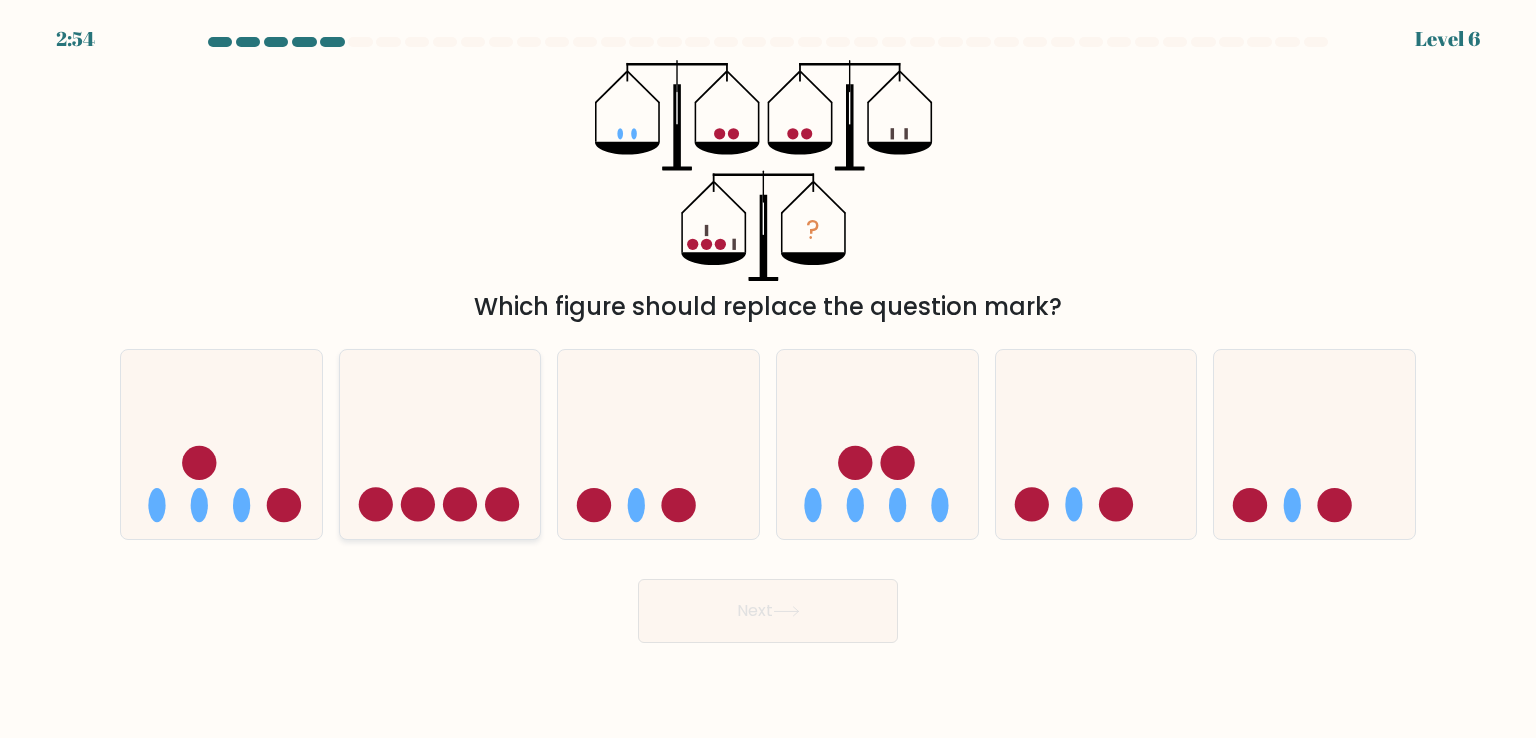 click at bounding box center (440, 444) 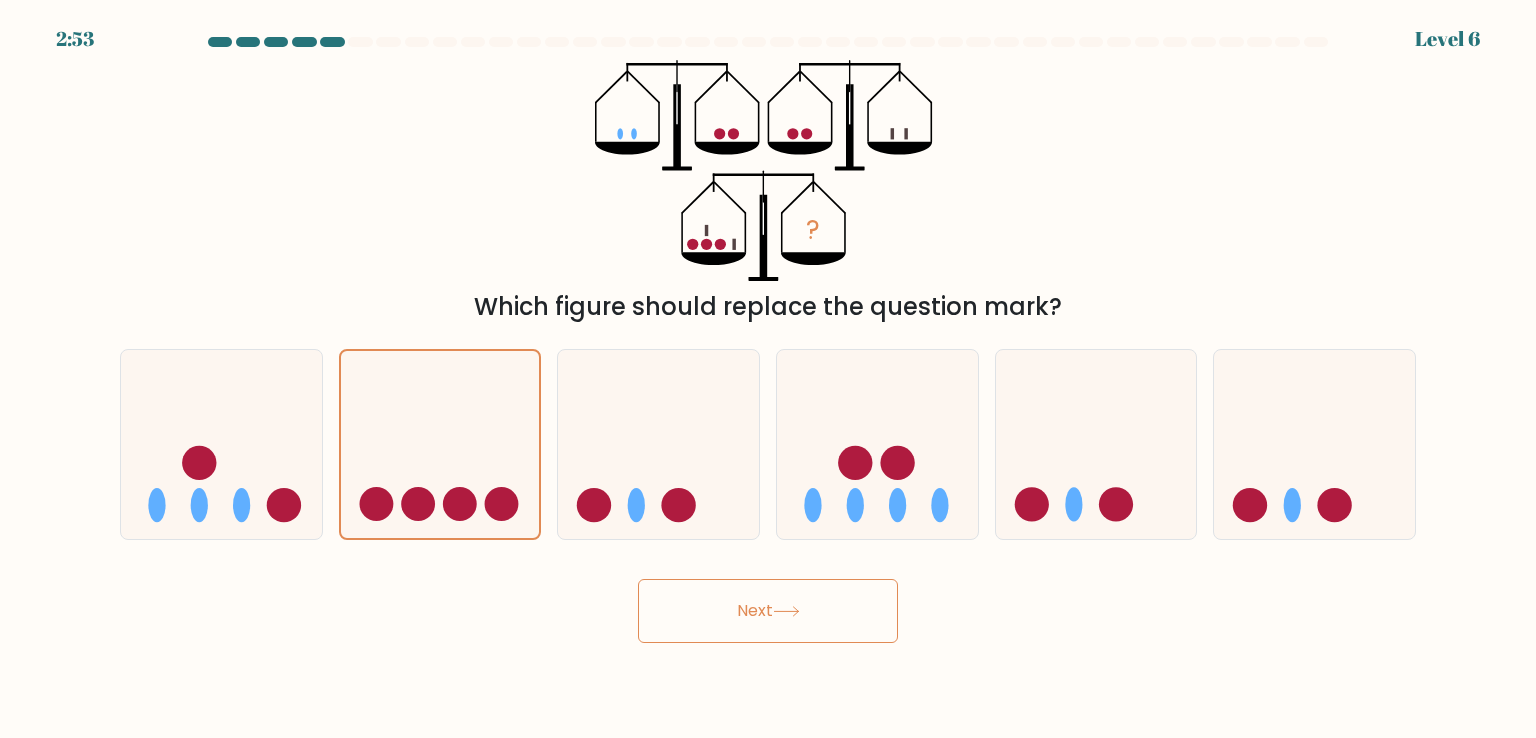click on "2:53
Level 6" at bounding box center (768, 369) 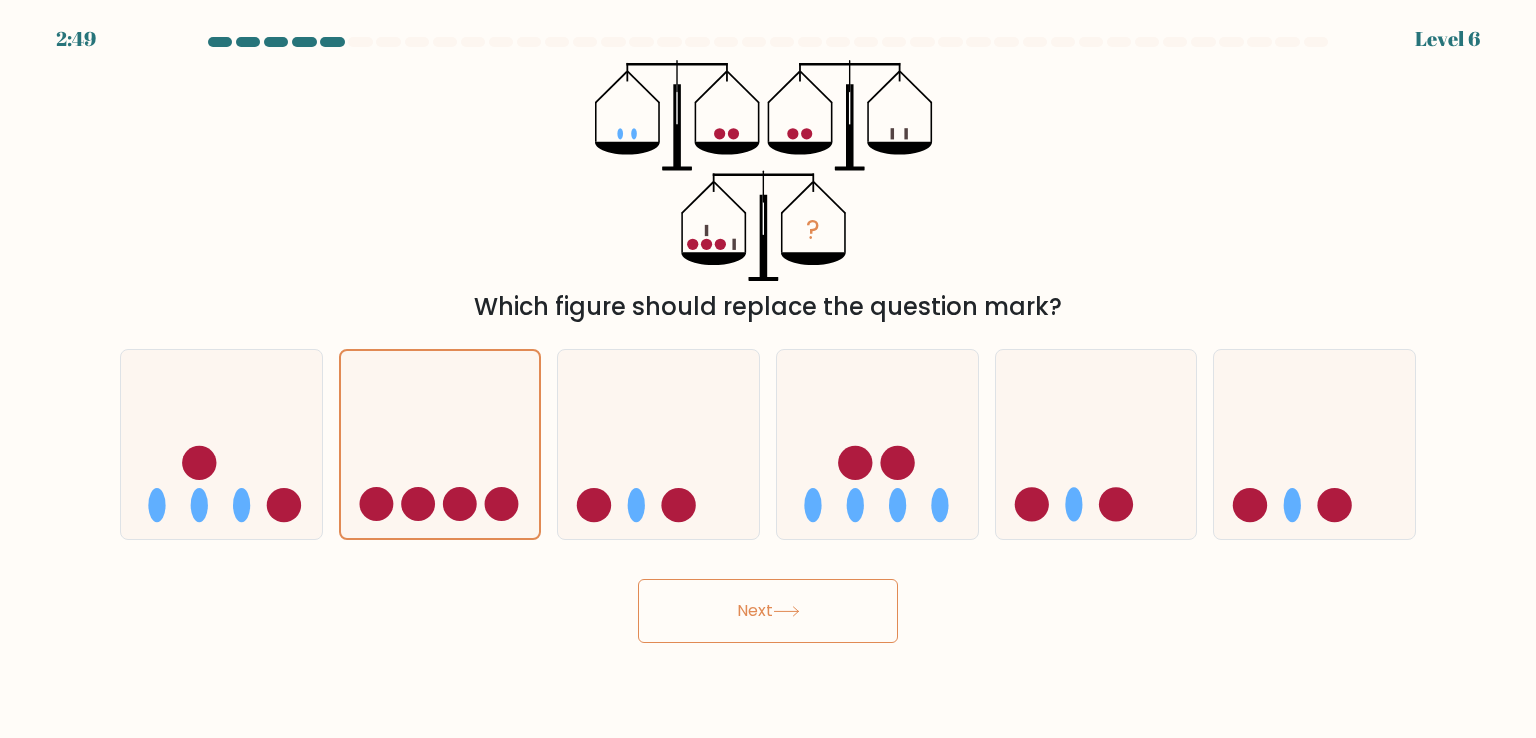 click on "Next" at bounding box center [768, 611] 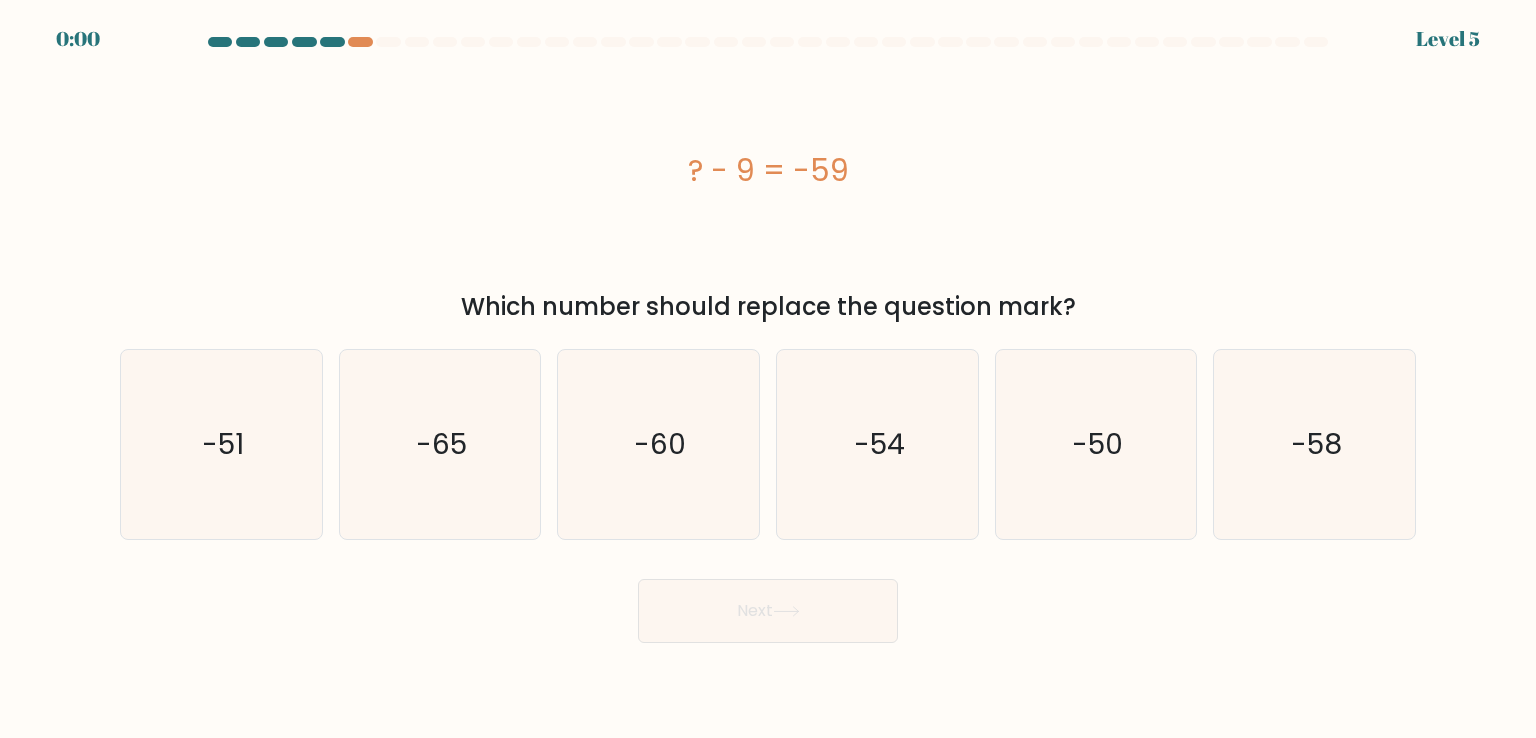 scroll, scrollTop: 0, scrollLeft: 0, axis: both 